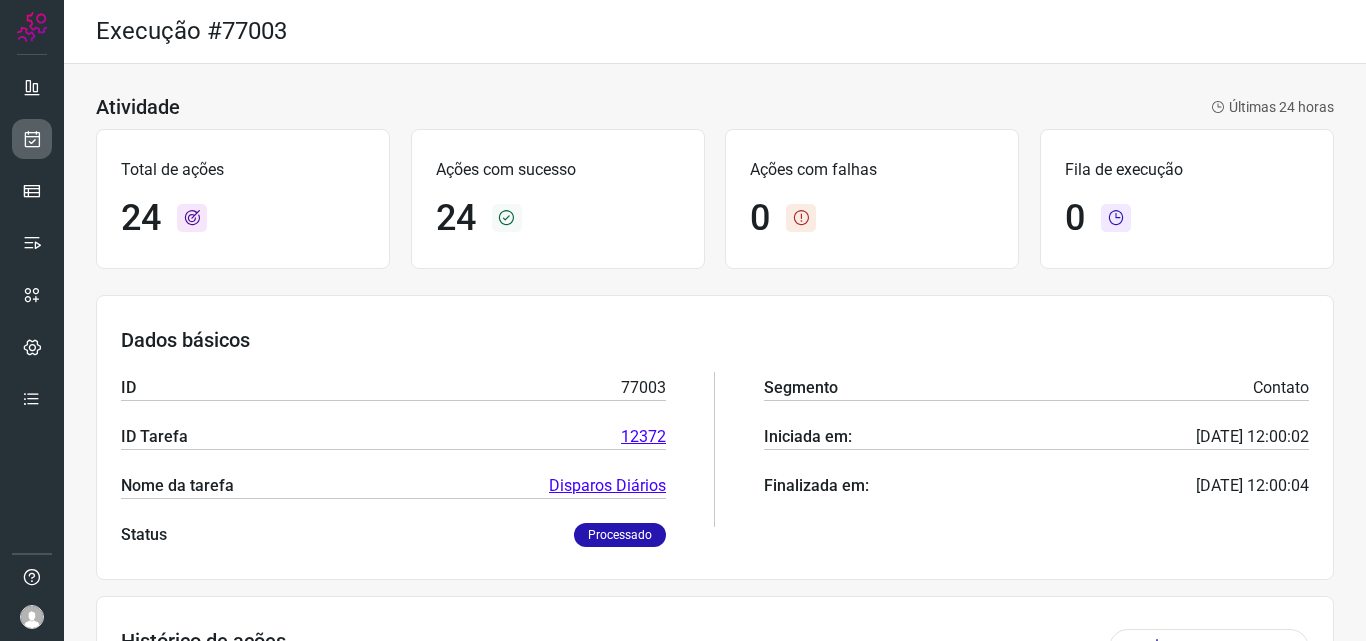 scroll, scrollTop: 0, scrollLeft: 0, axis: both 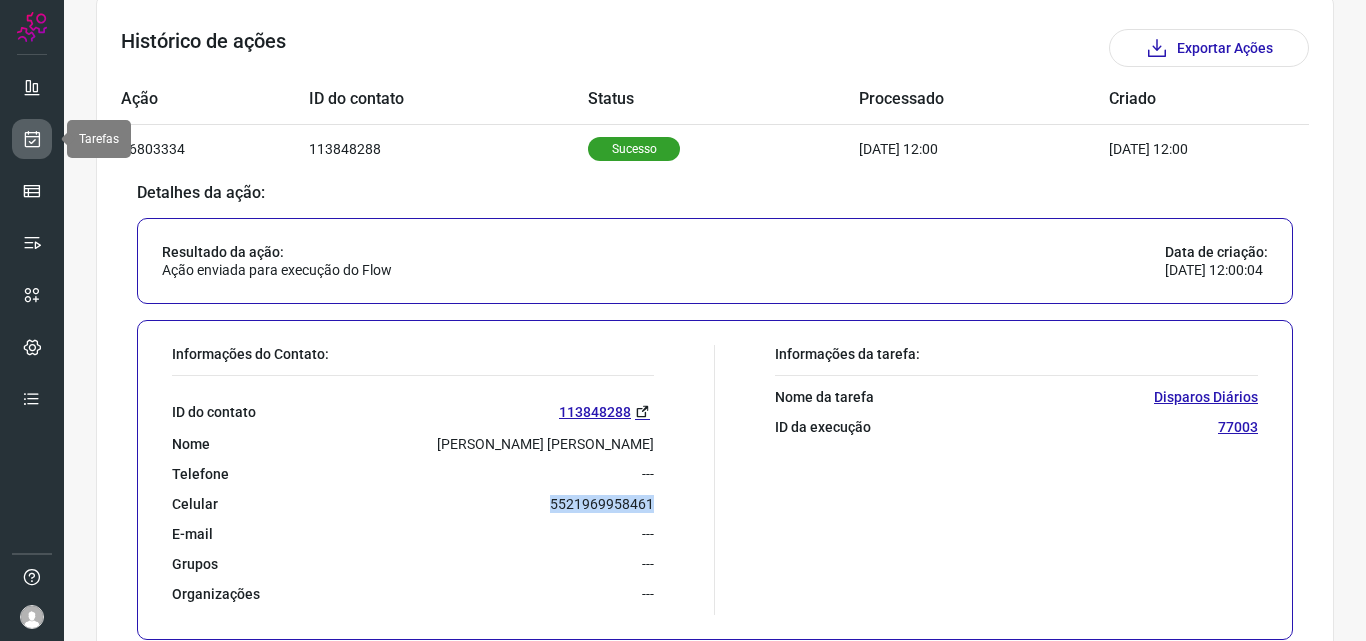 click at bounding box center [32, 139] 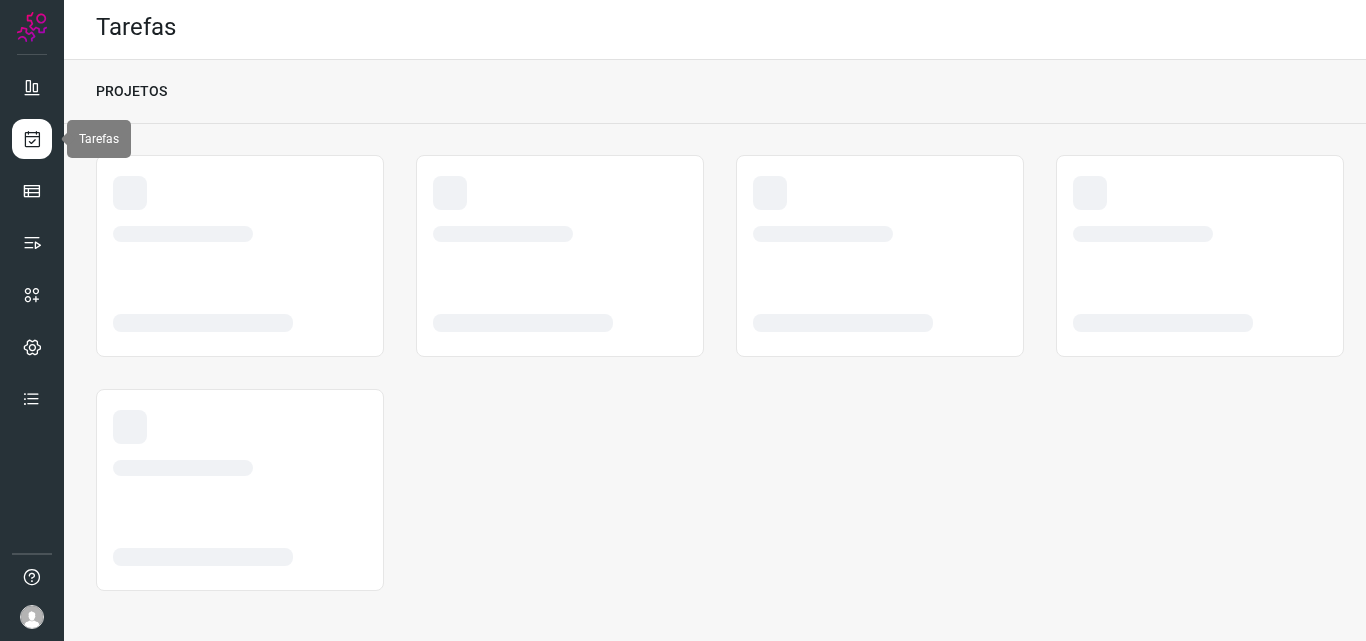 scroll, scrollTop: 4, scrollLeft: 0, axis: vertical 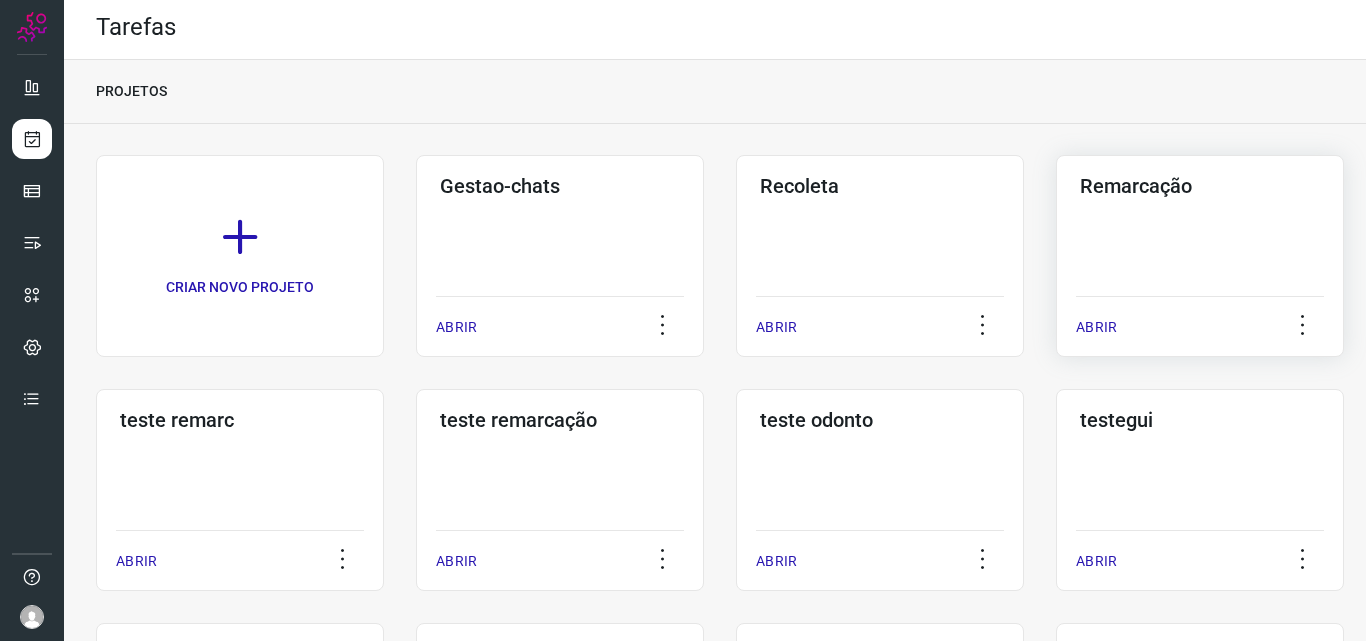 click on "Remarcação  ABRIR" 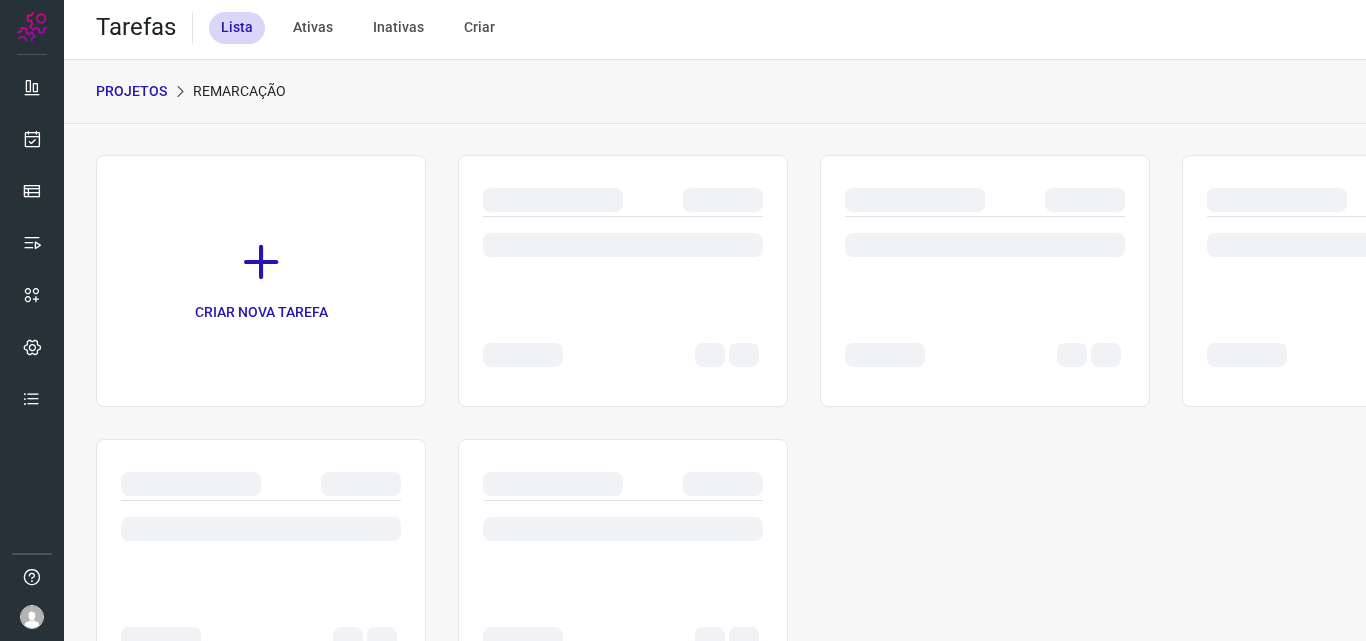 scroll, scrollTop: 0, scrollLeft: 0, axis: both 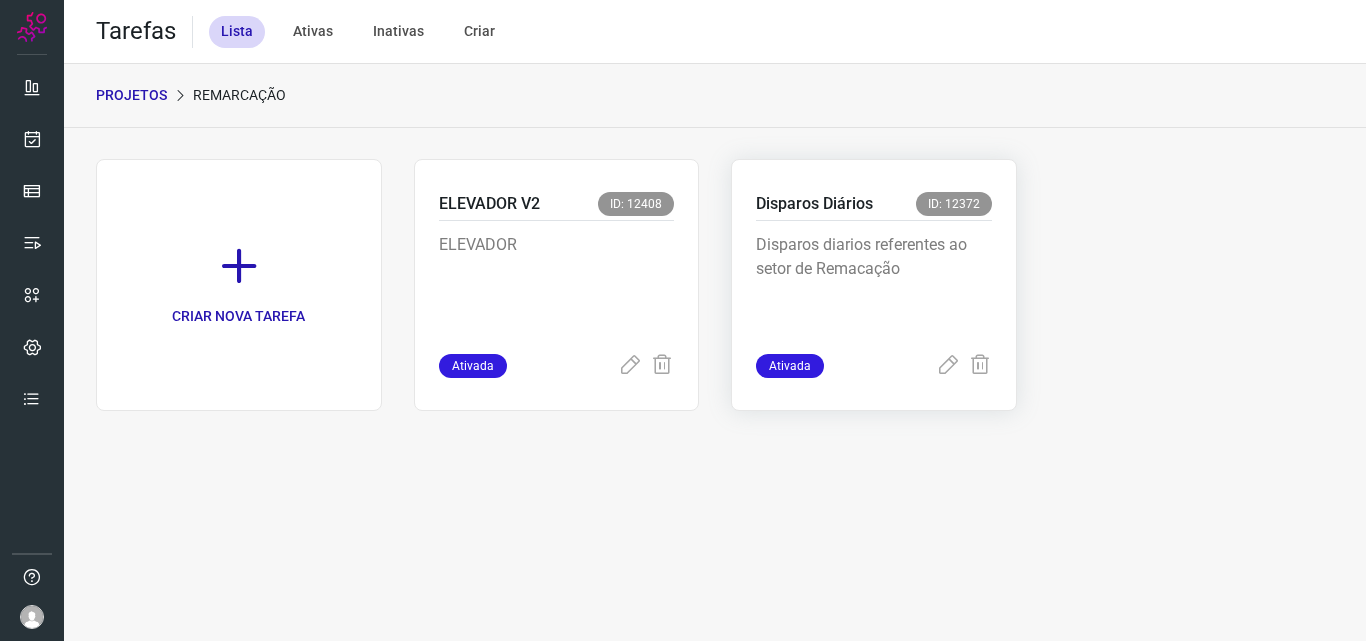click on "Disparos diarios referentes ao setor de Remacação" at bounding box center [874, 283] 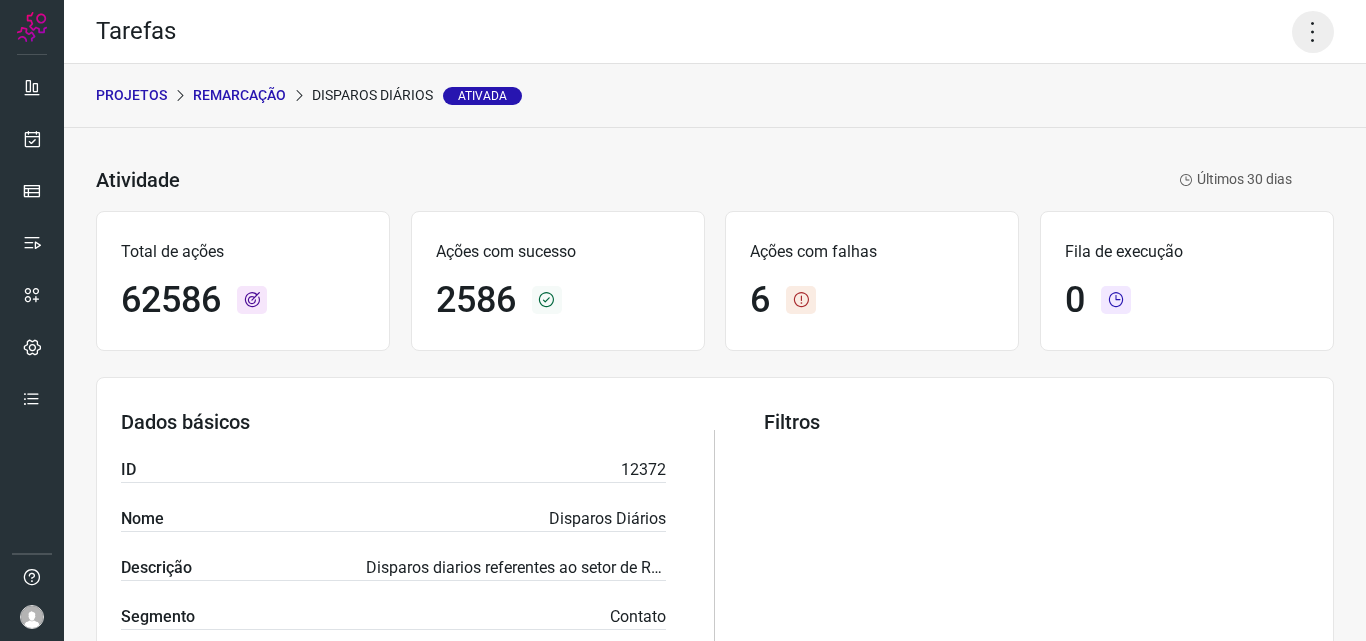 click 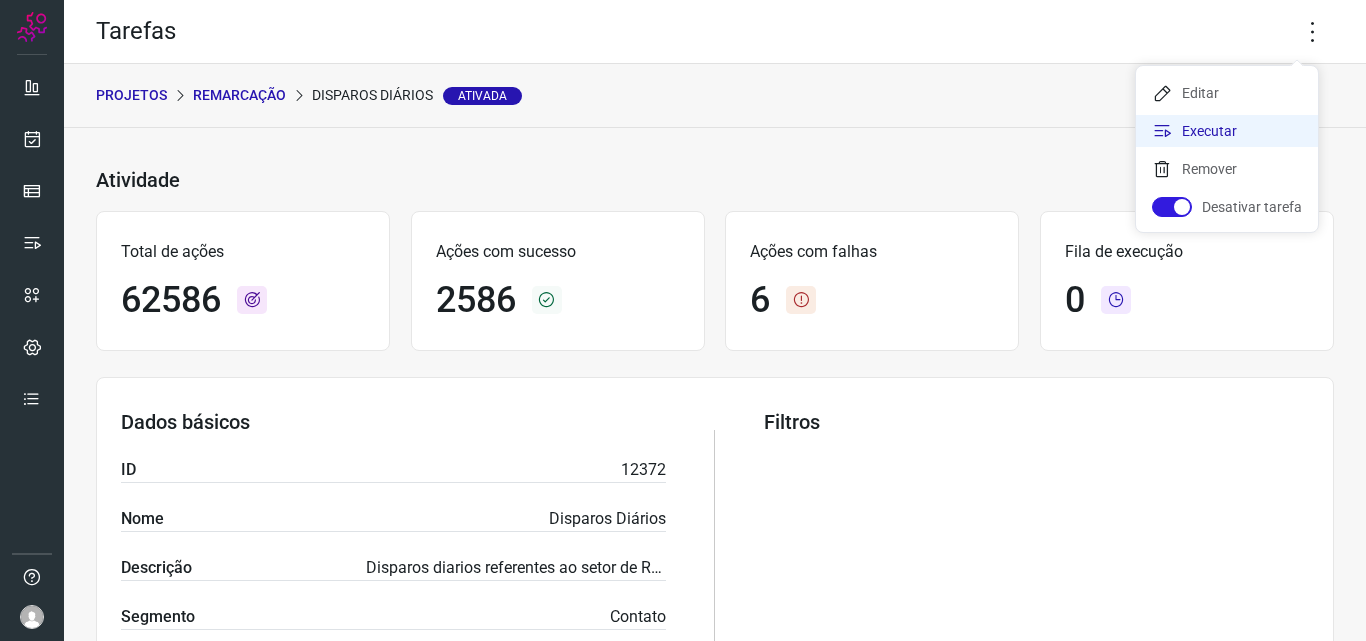 click on "Executar" 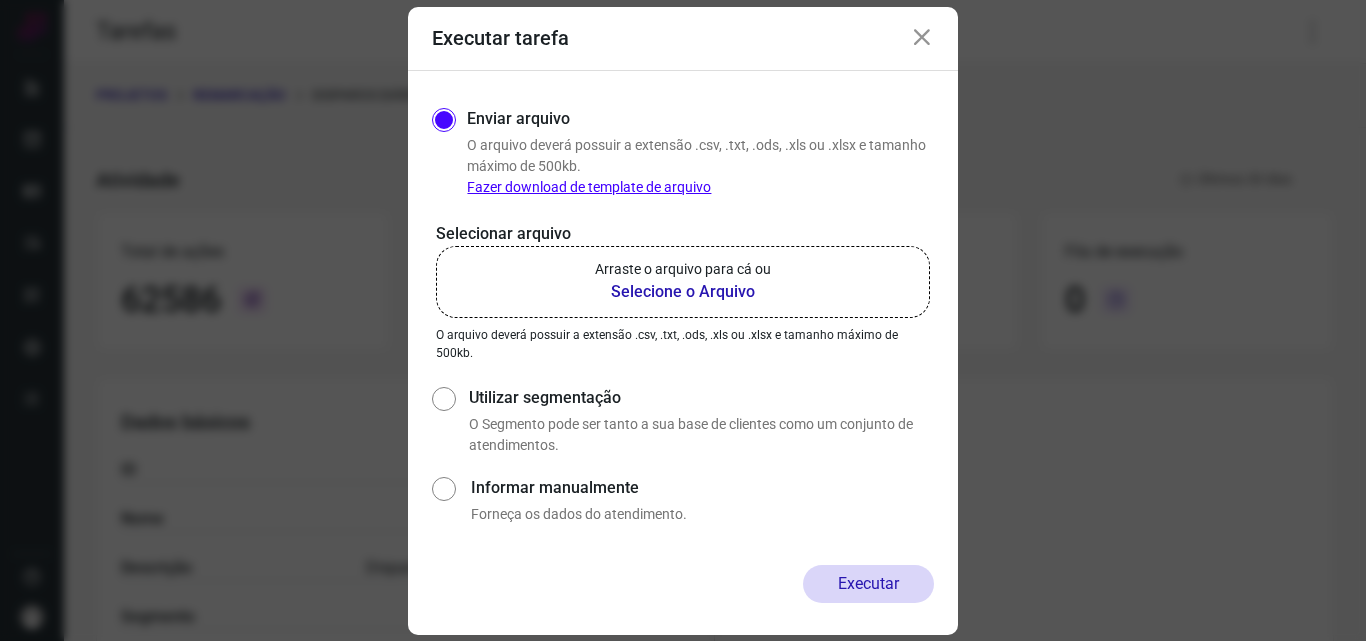 click on "Selecione o Arquivo" at bounding box center (683, 292) 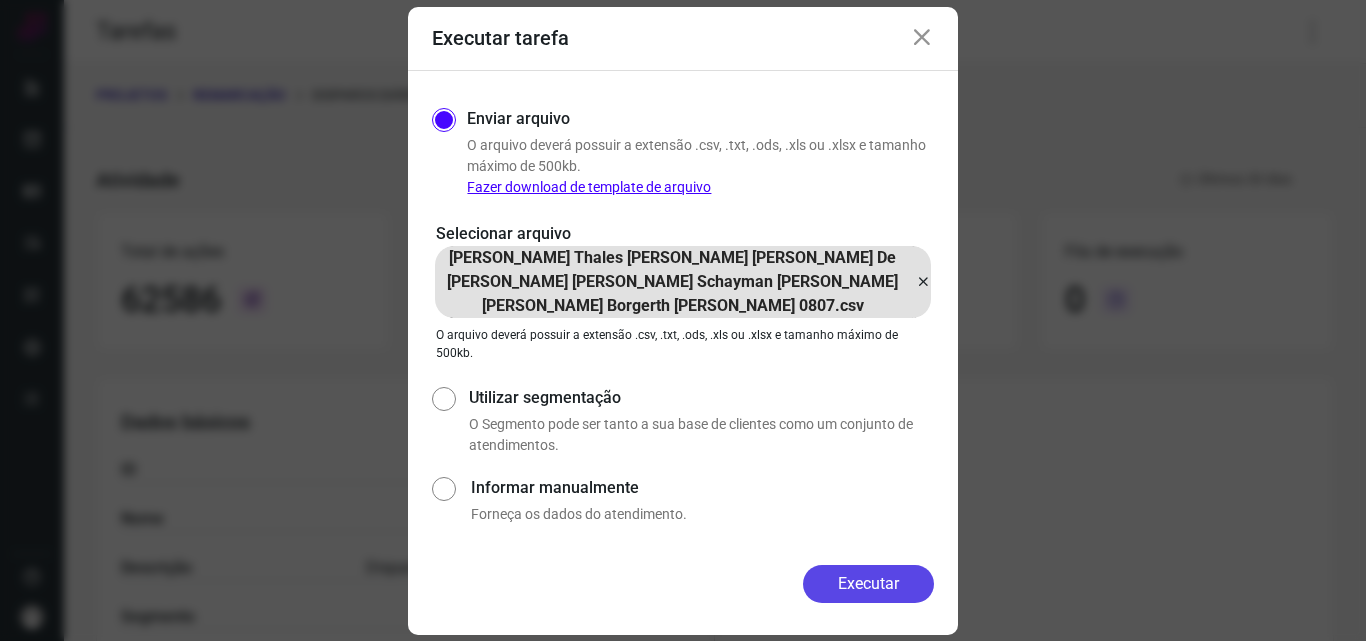 click on "Executar" at bounding box center [868, 584] 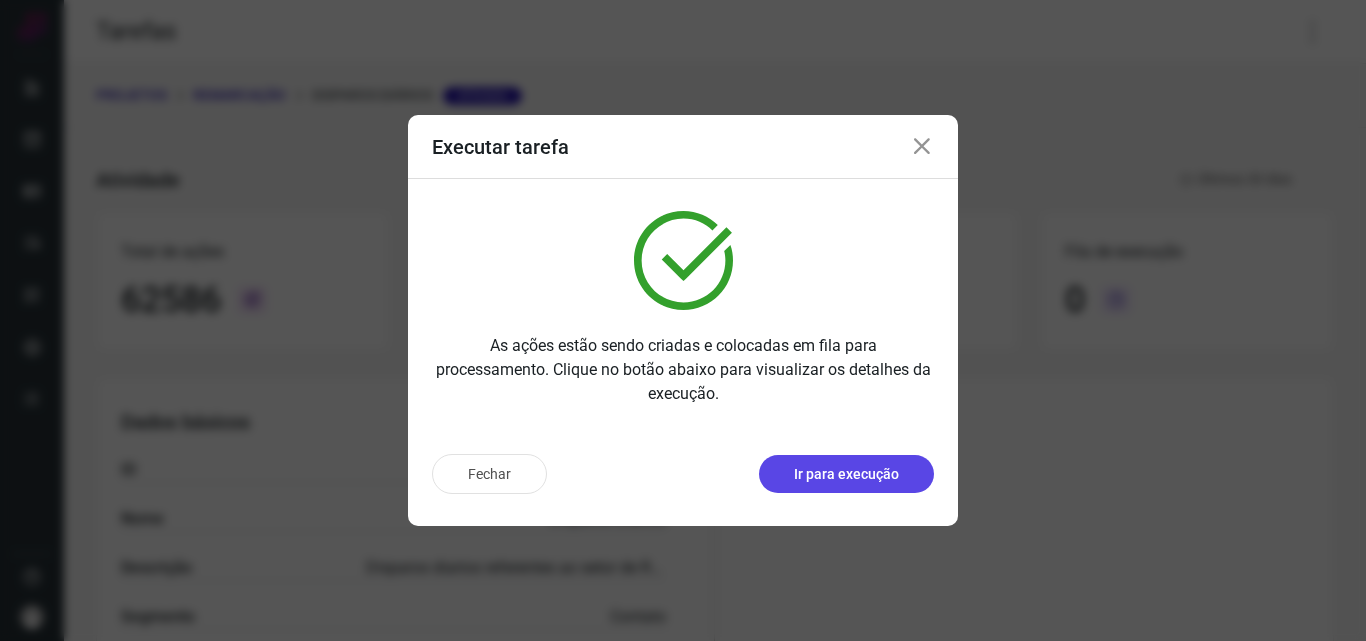 click on "Ir para execução" at bounding box center [846, 474] 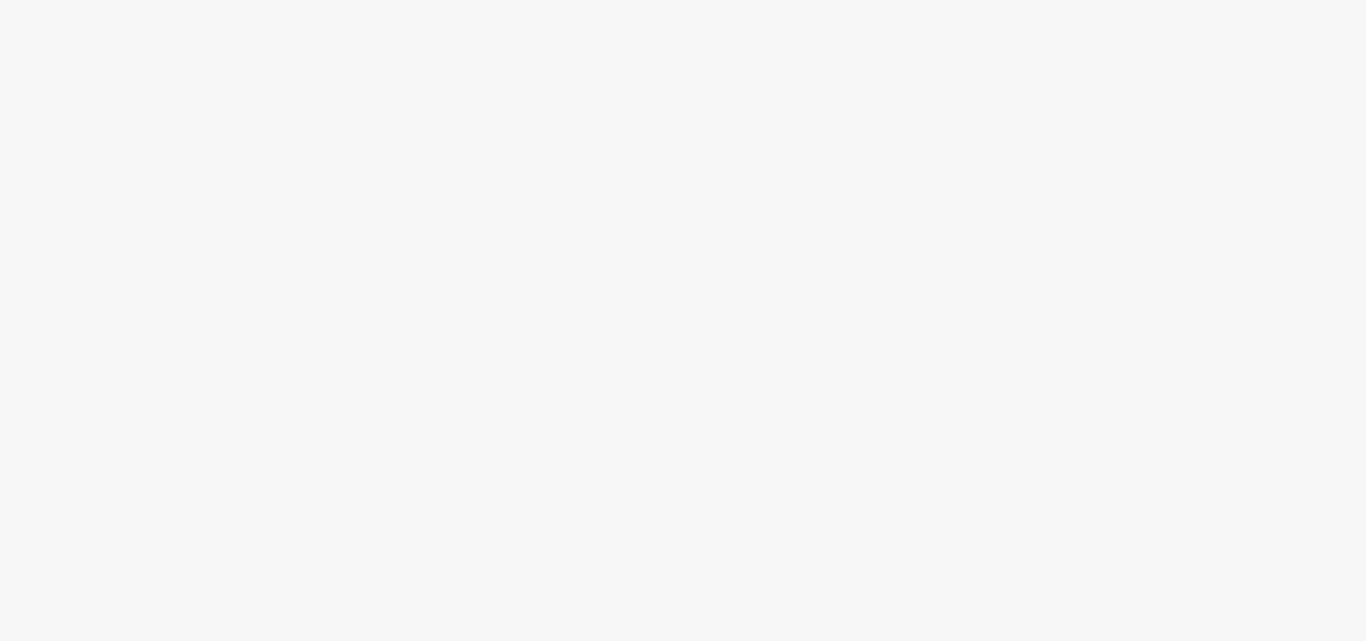 scroll, scrollTop: 0, scrollLeft: 0, axis: both 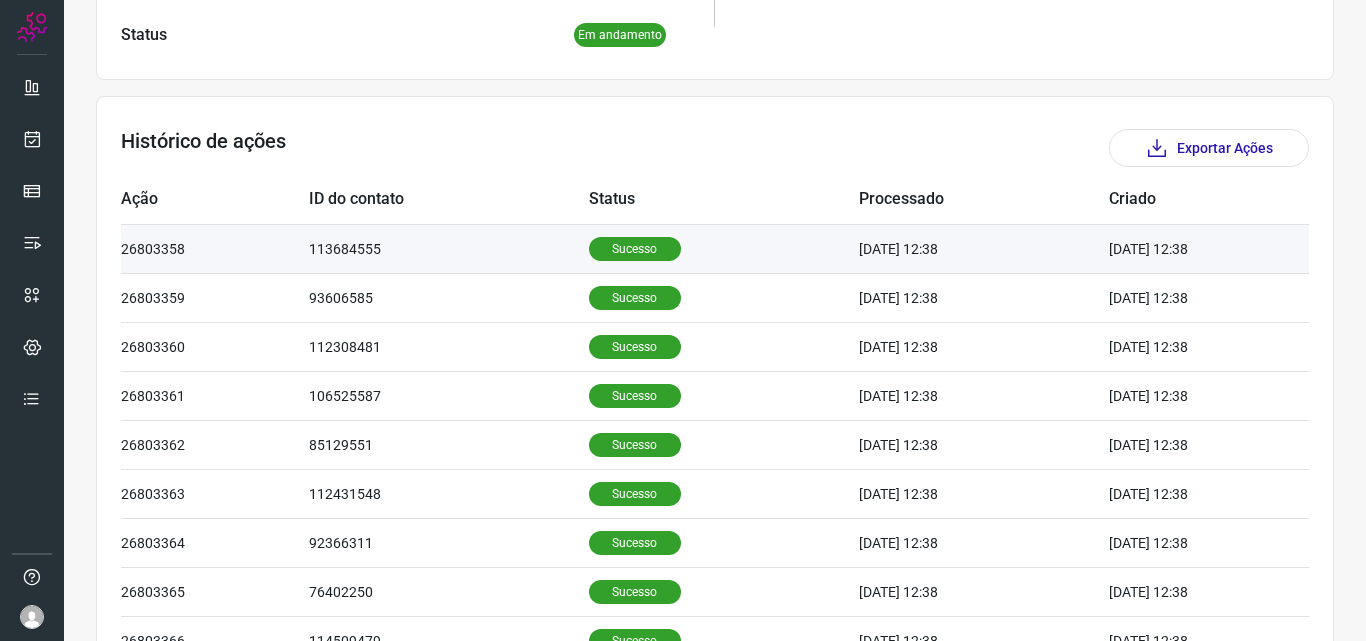 click on "Sucesso" at bounding box center (635, 249) 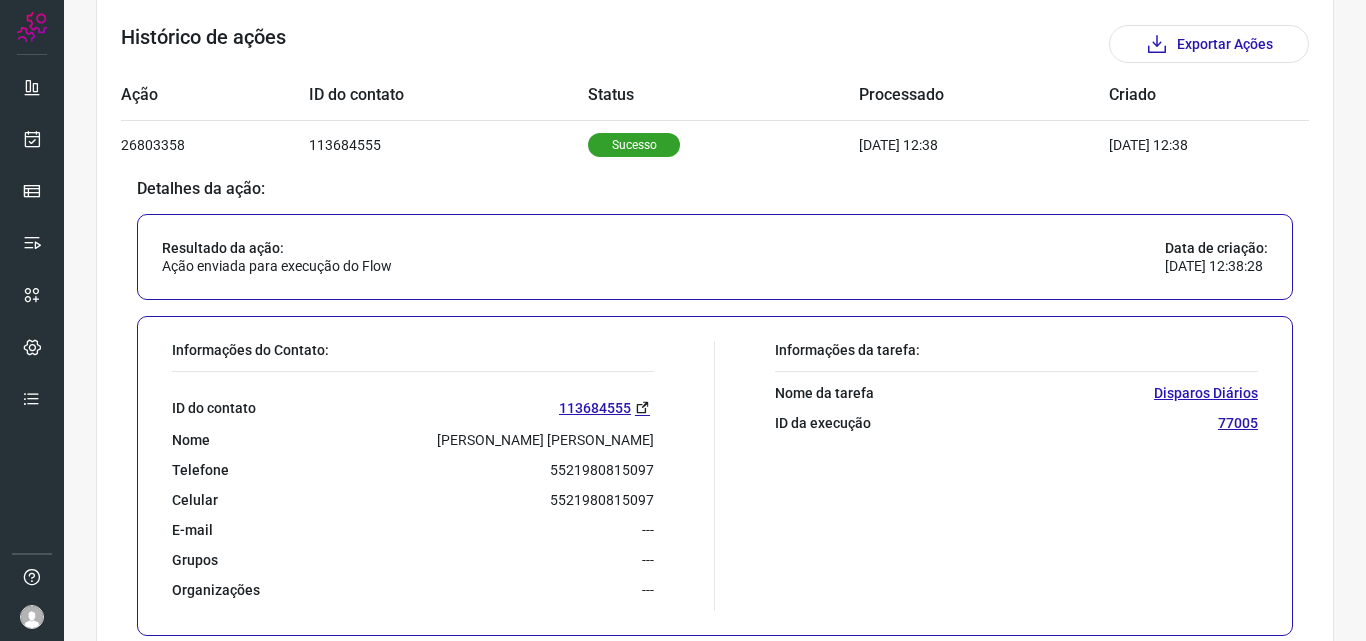 scroll, scrollTop: 800, scrollLeft: 0, axis: vertical 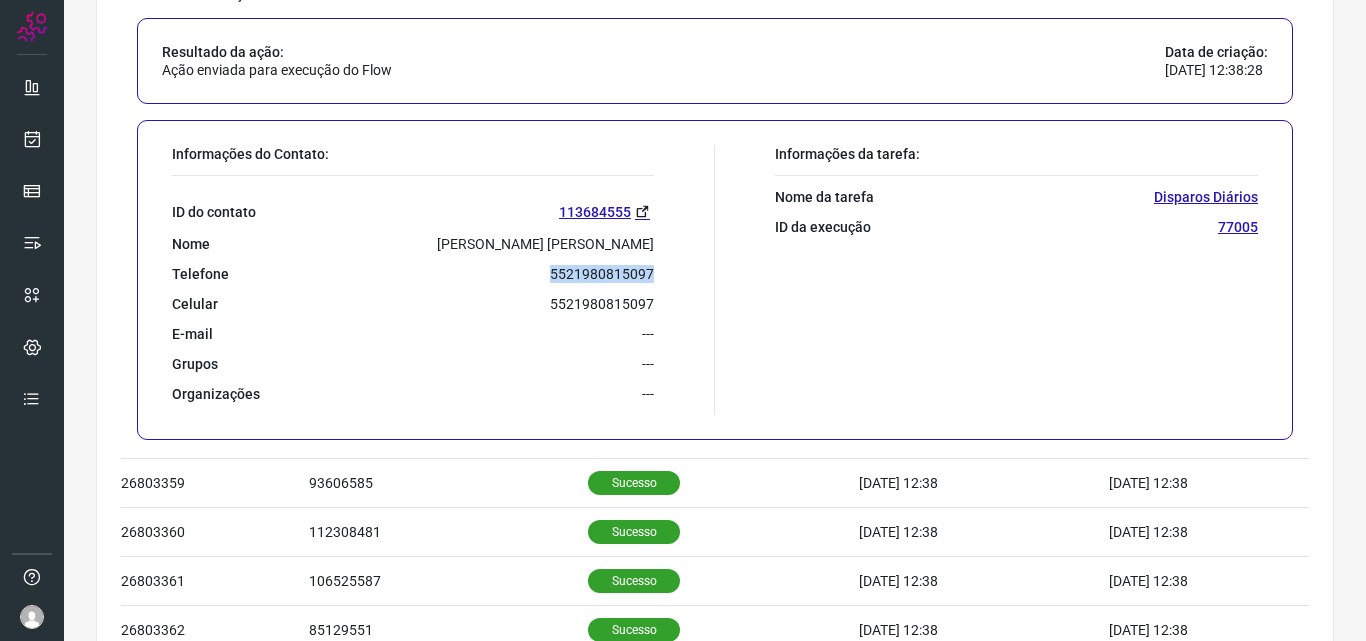 drag, startPoint x: 547, startPoint y: 268, endPoint x: 678, endPoint y: 274, distance: 131.13733 